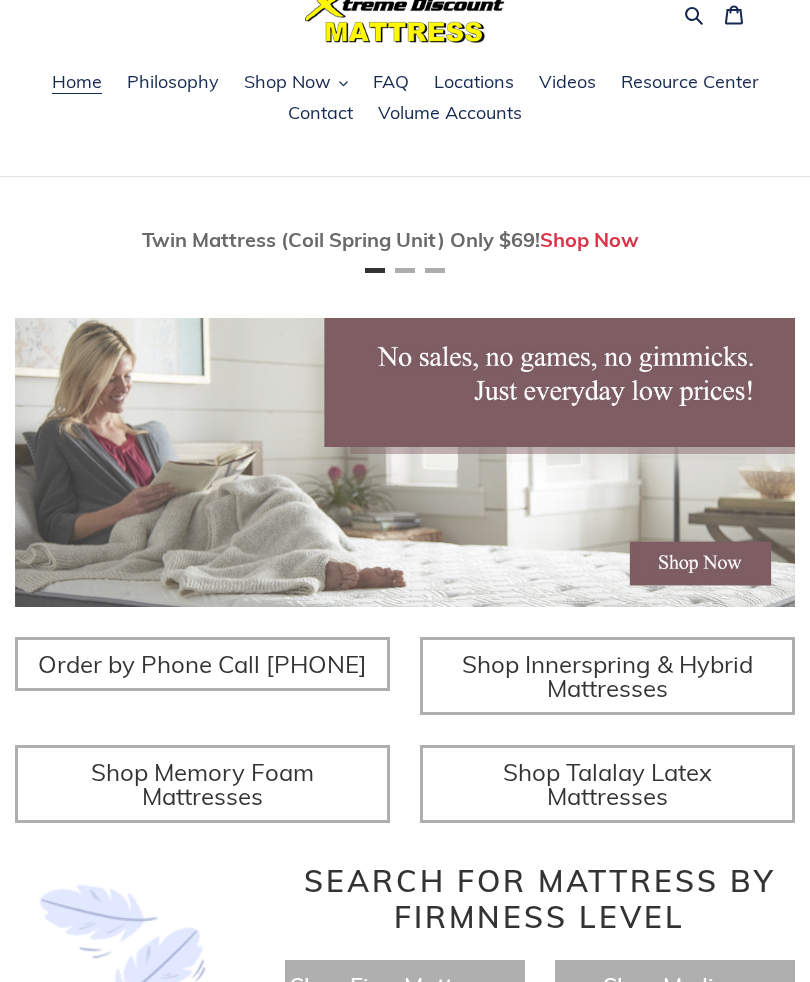 scroll, scrollTop: 91, scrollLeft: 0, axis: vertical 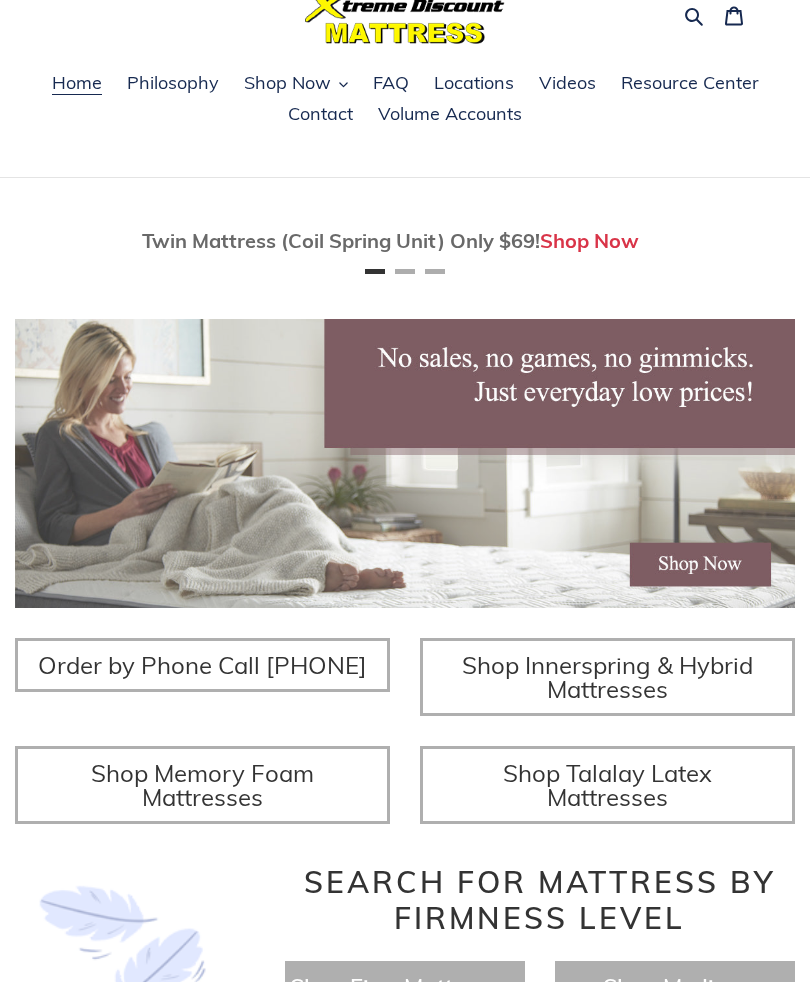 click on "Shop Now" at bounding box center [287, 83] 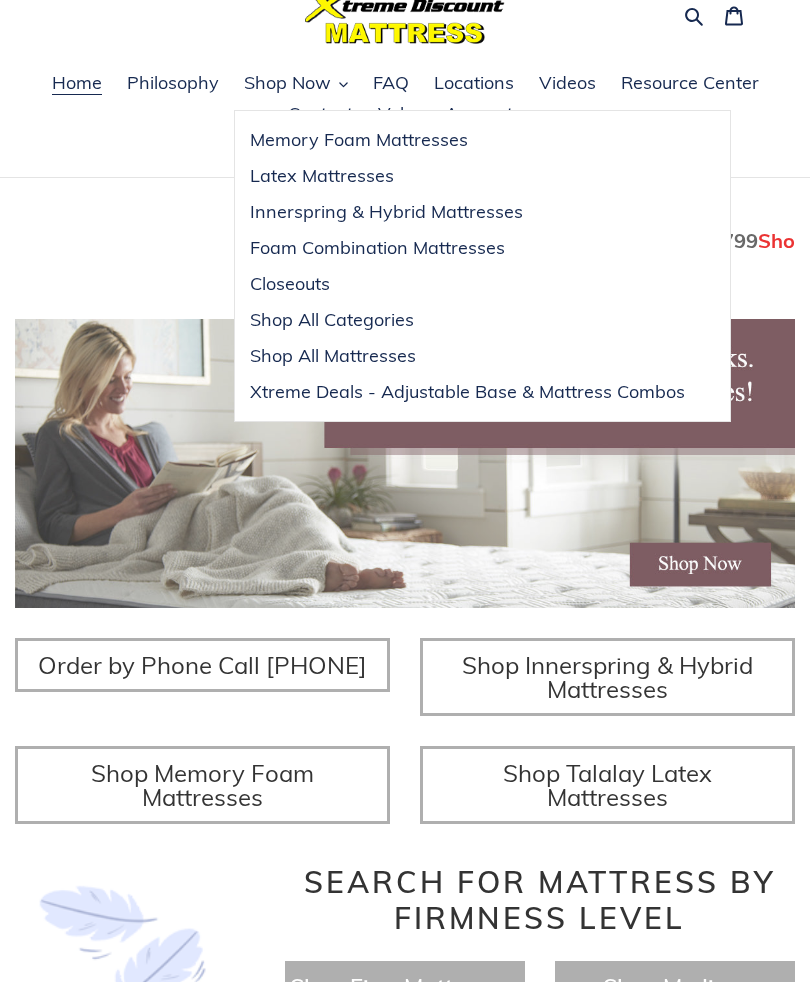 scroll, scrollTop: 0, scrollLeft: 780, axis: horizontal 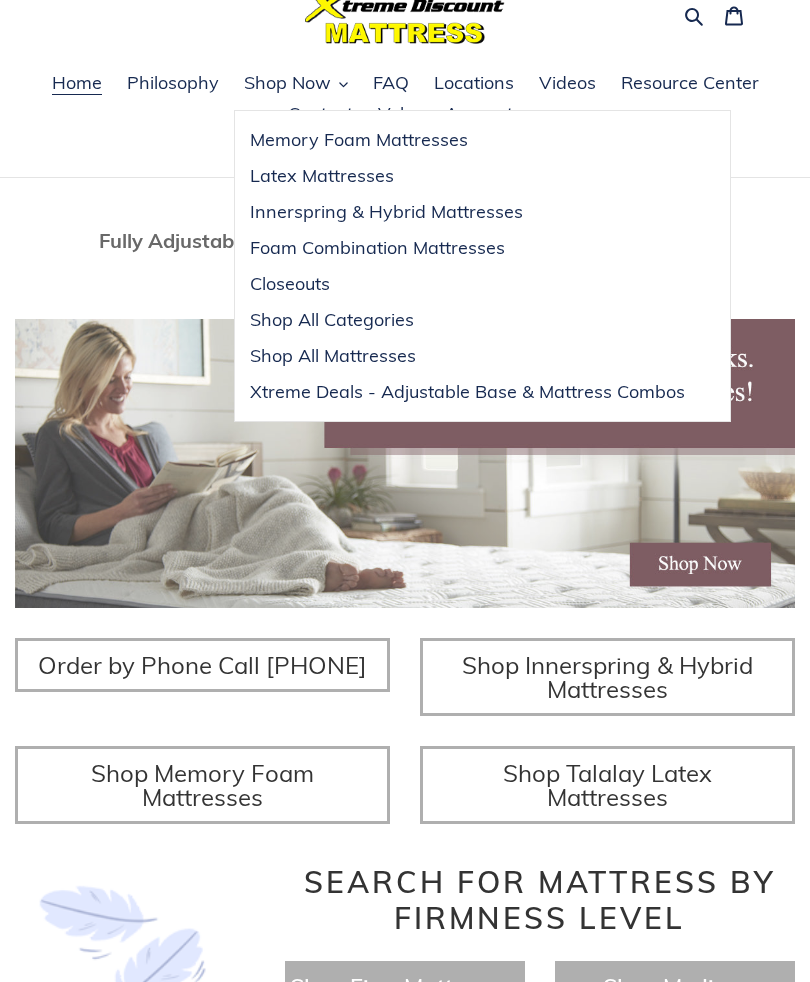 click on "Shop All Categories" at bounding box center [332, 320] 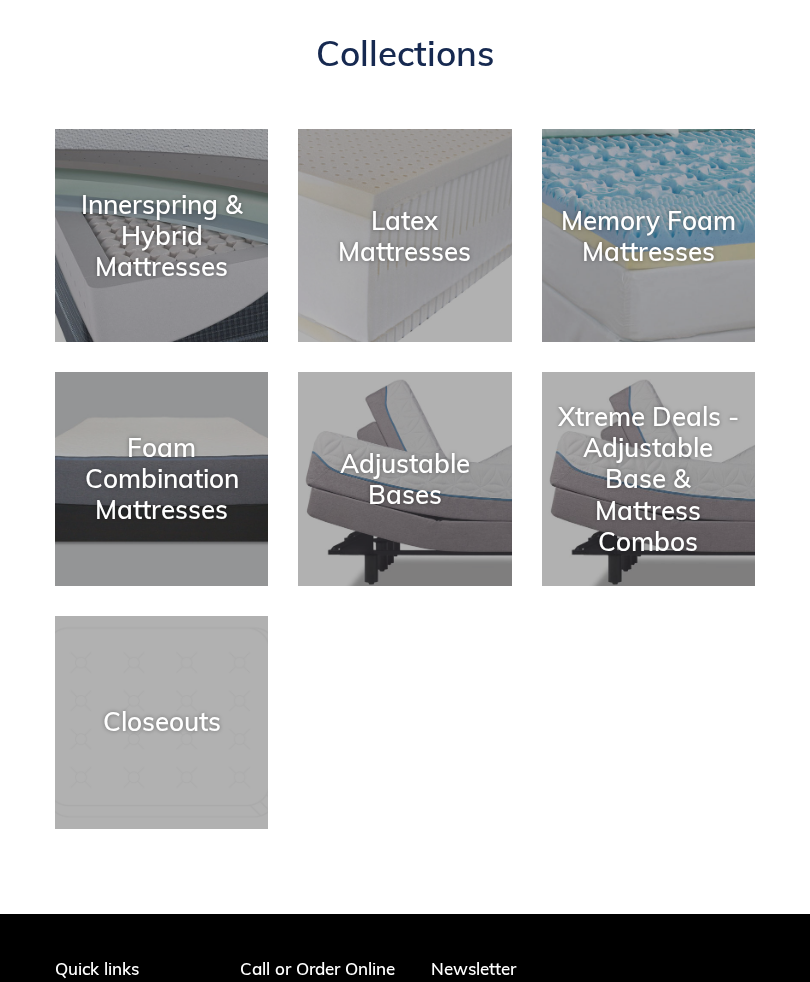 scroll, scrollTop: 291, scrollLeft: 0, axis: vertical 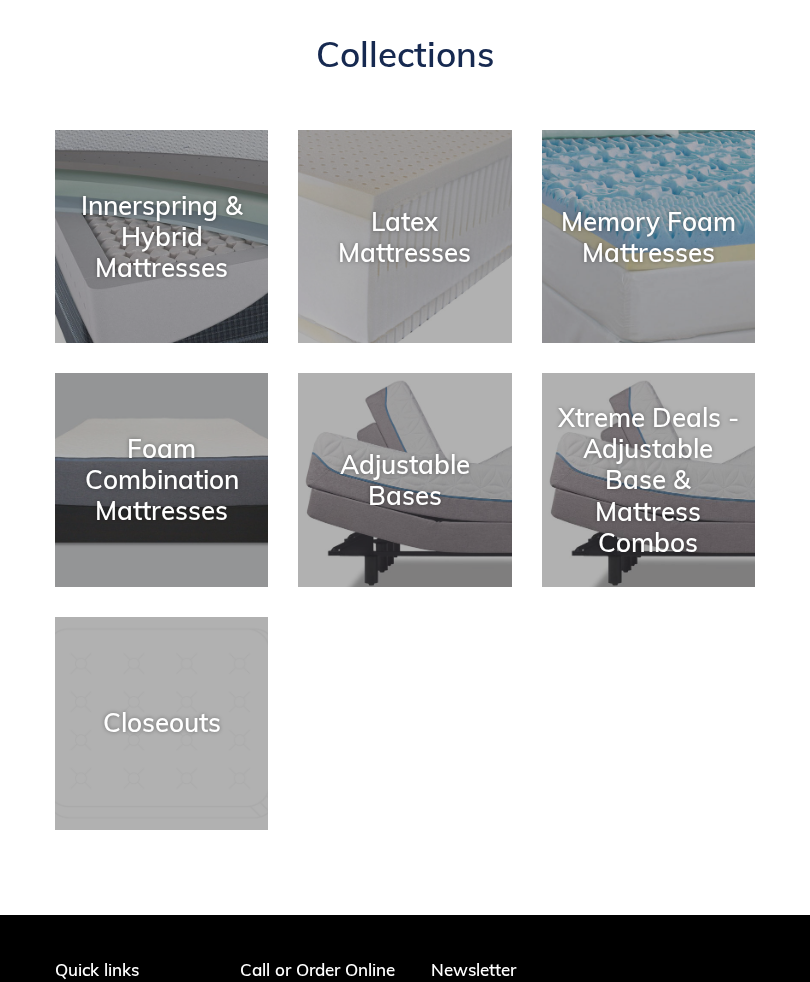 click on "Memory Foam Mattresses" at bounding box center [648, 343] 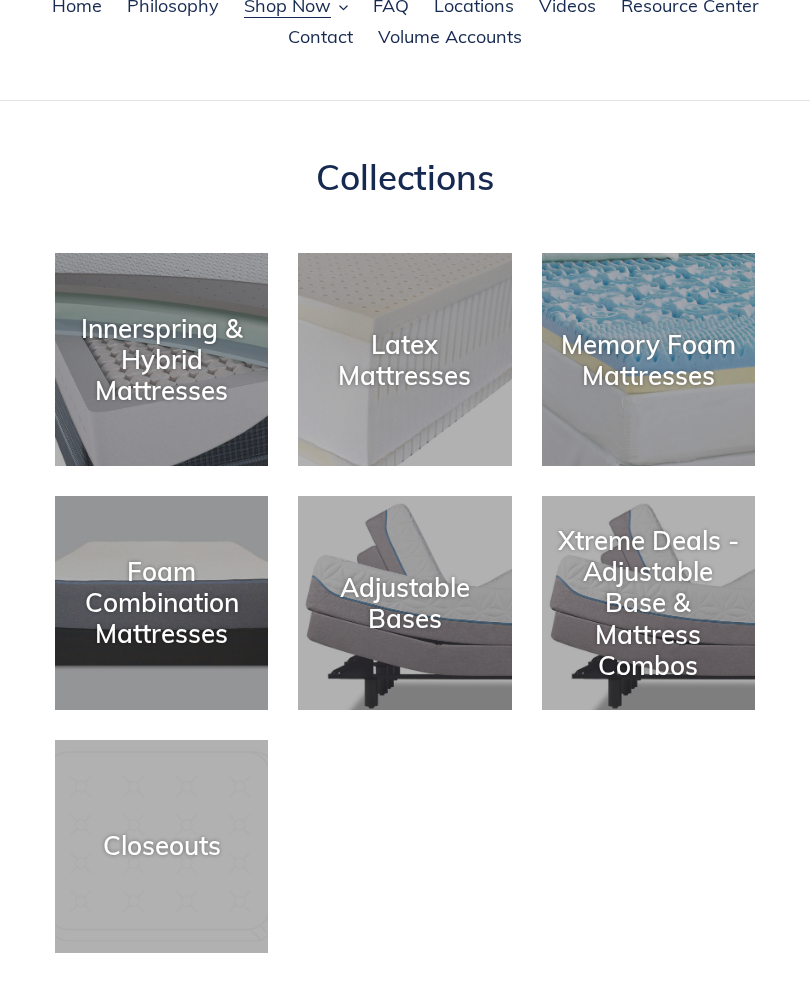 scroll, scrollTop: 172, scrollLeft: 0, axis: vertical 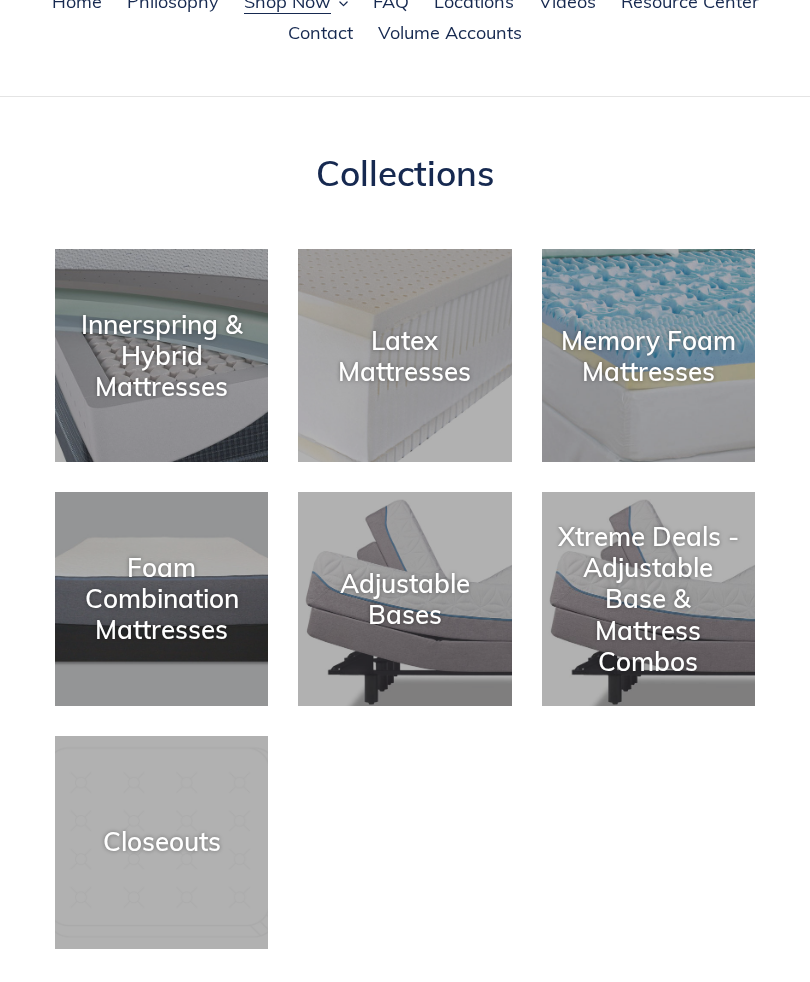 click on "Foam Combination Mattresses" at bounding box center [161, 599] 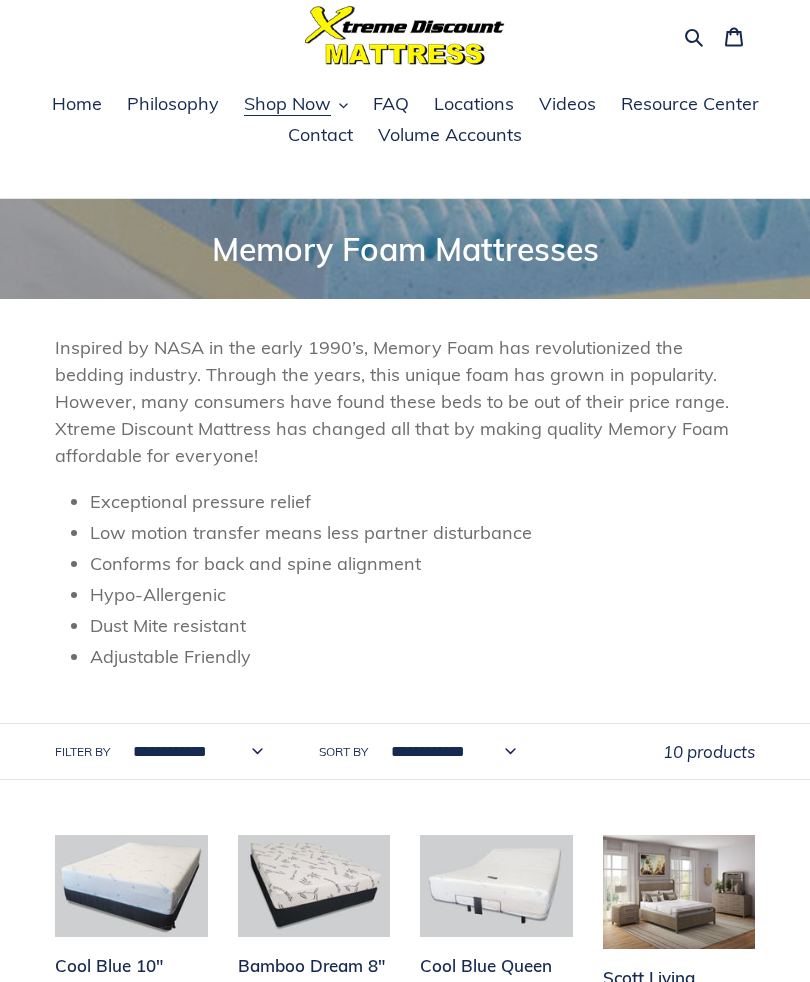 scroll, scrollTop: 0, scrollLeft: 0, axis: both 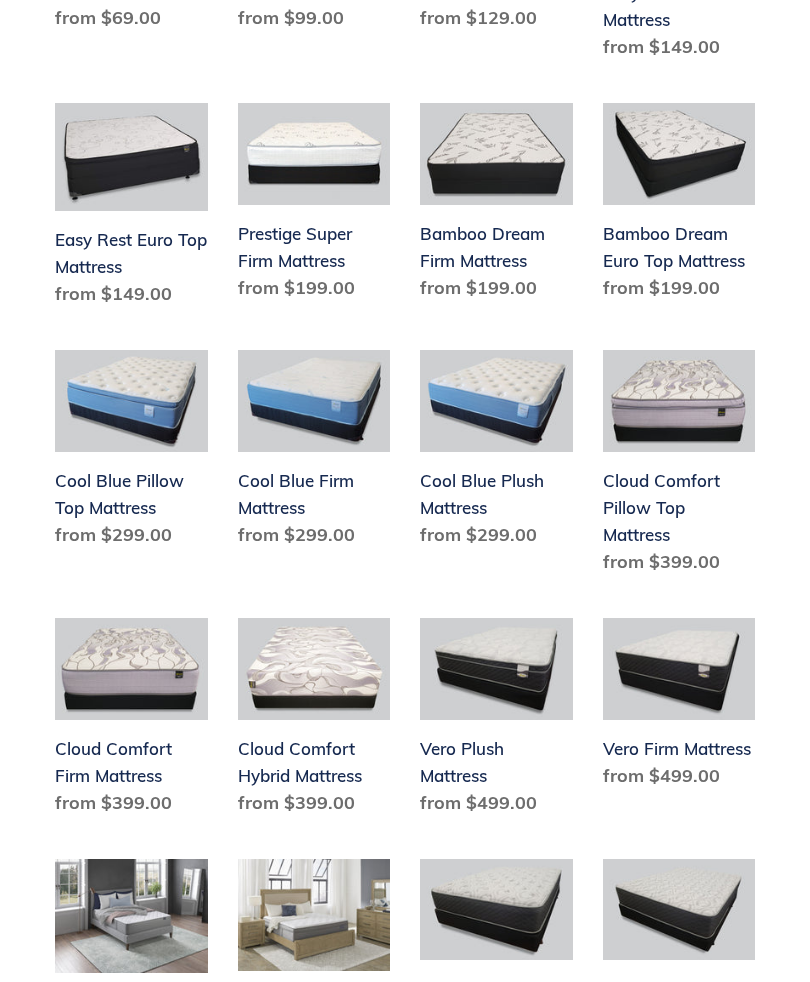 click on "Vero Firm Mattress" at bounding box center (679, 707) 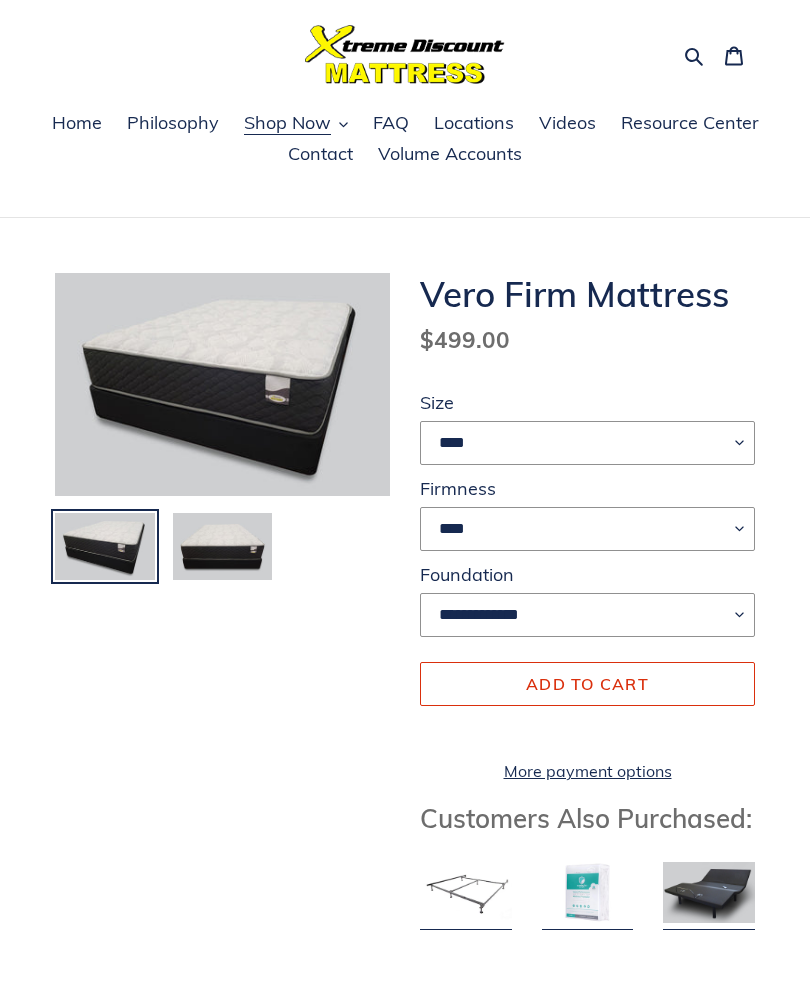 scroll, scrollTop: 52, scrollLeft: 0, axis: vertical 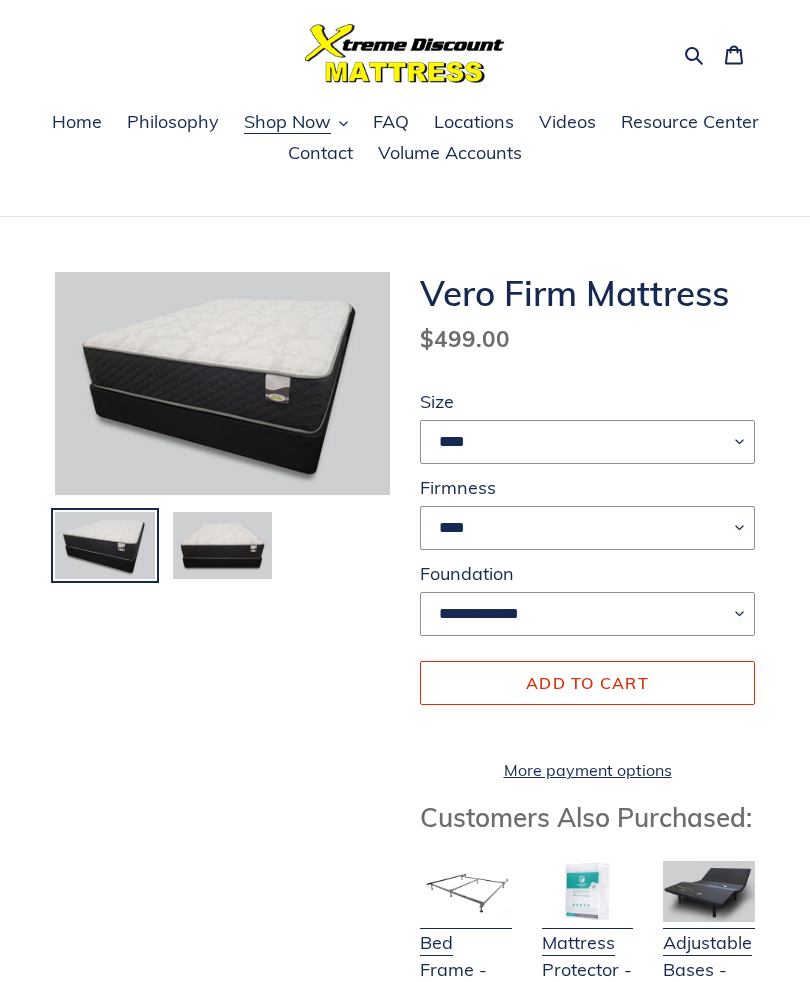 click on "**** ******* **** ***** ****" at bounding box center (587, 442) 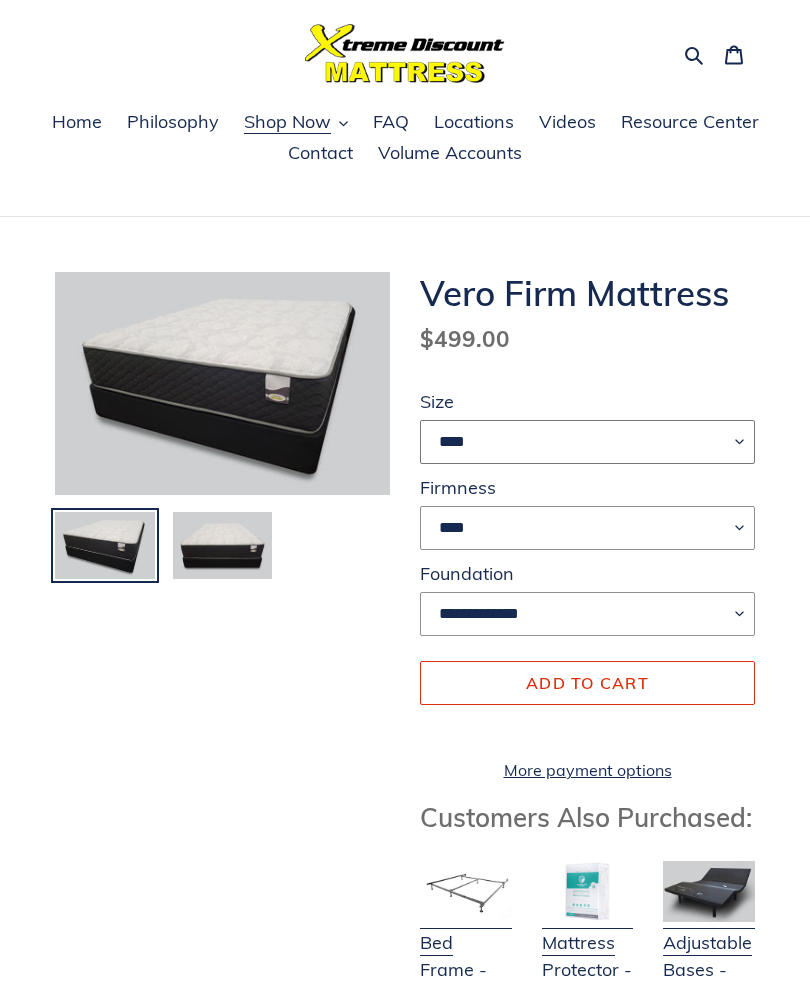 select on "*****" 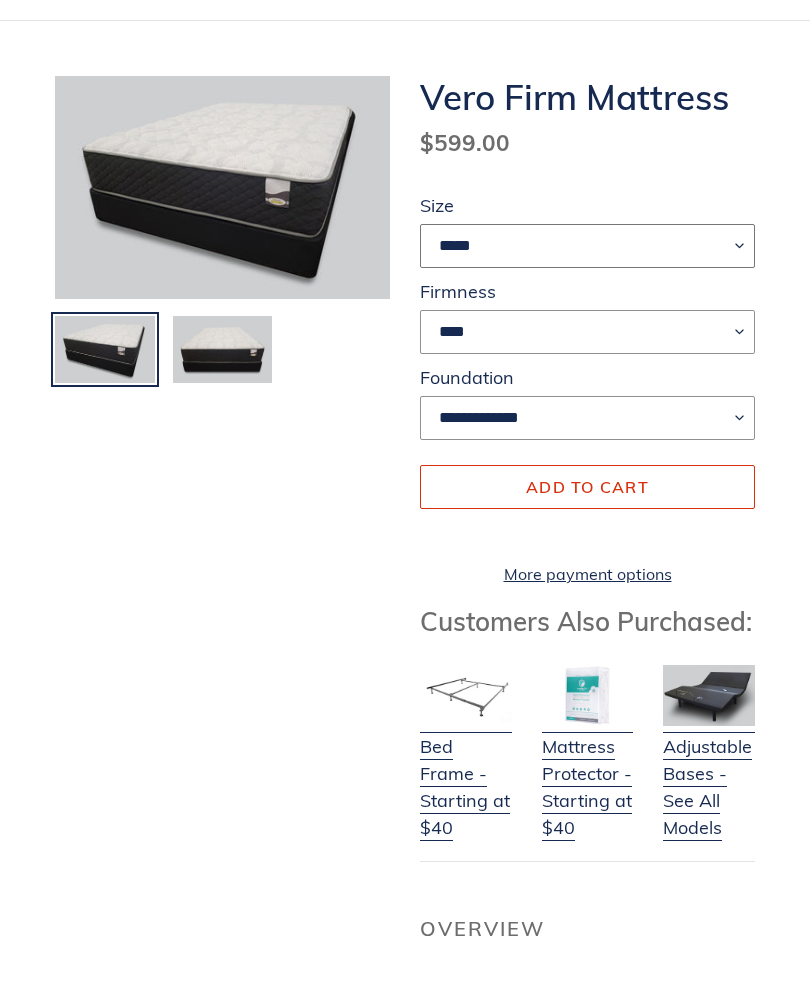 scroll, scrollTop: 250, scrollLeft: 0, axis: vertical 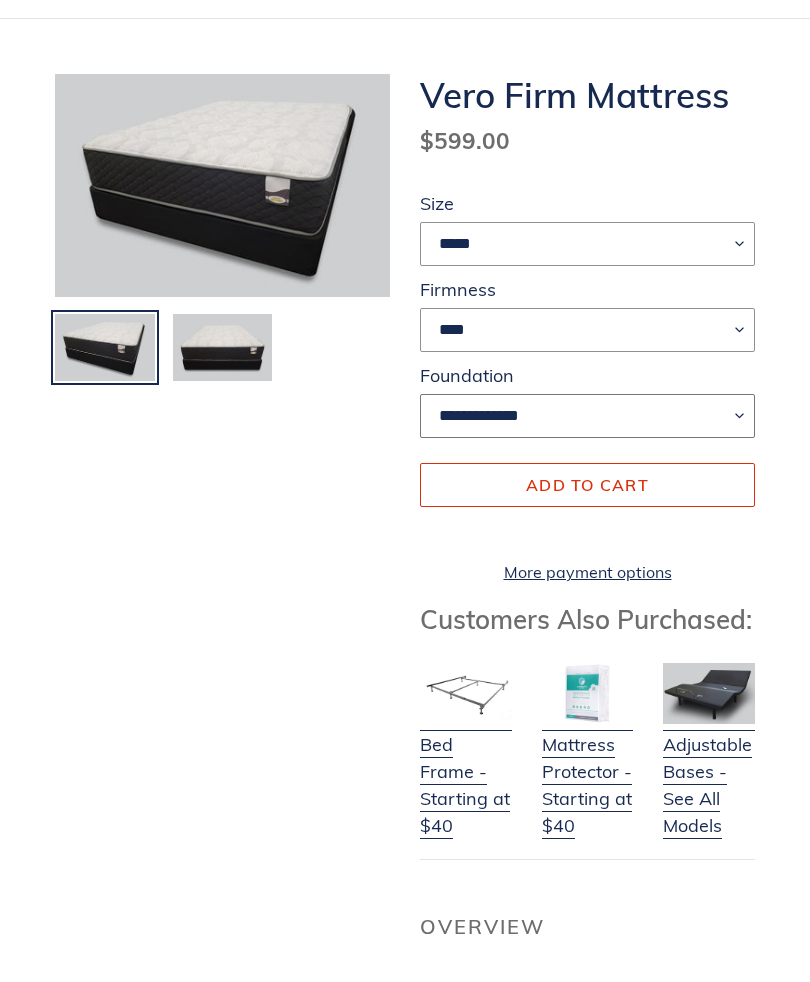 click on "**********" at bounding box center (587, 416) 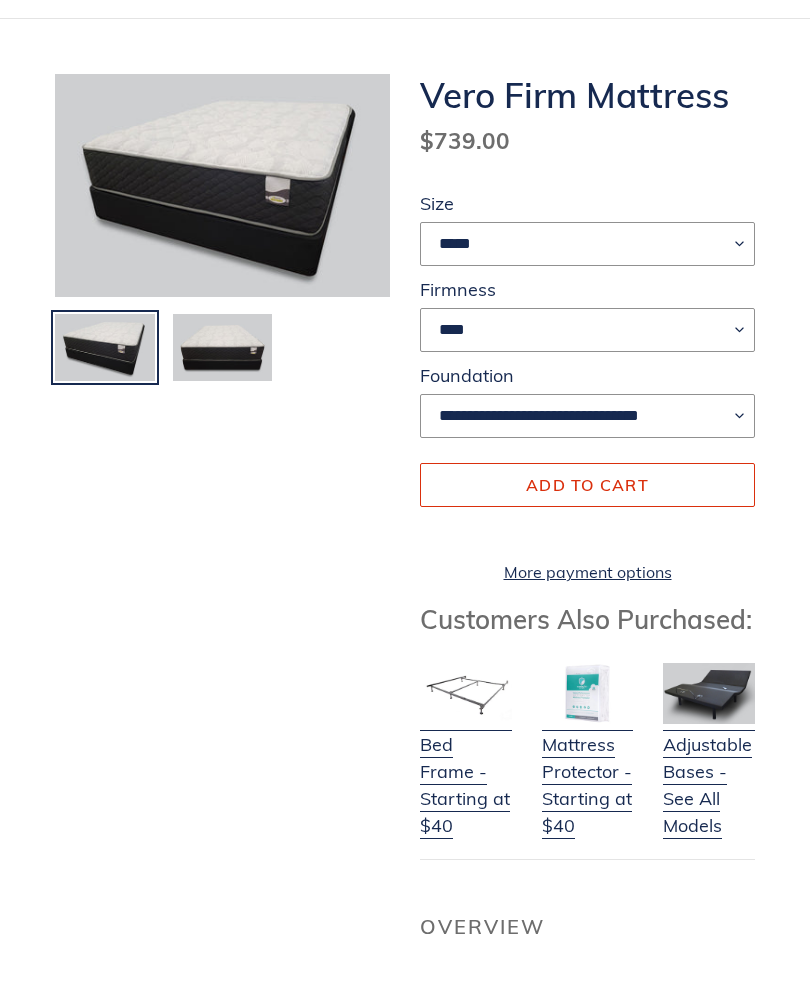 click on "Mattress Protector - Starting at $40" at bounding box center (588, 772) 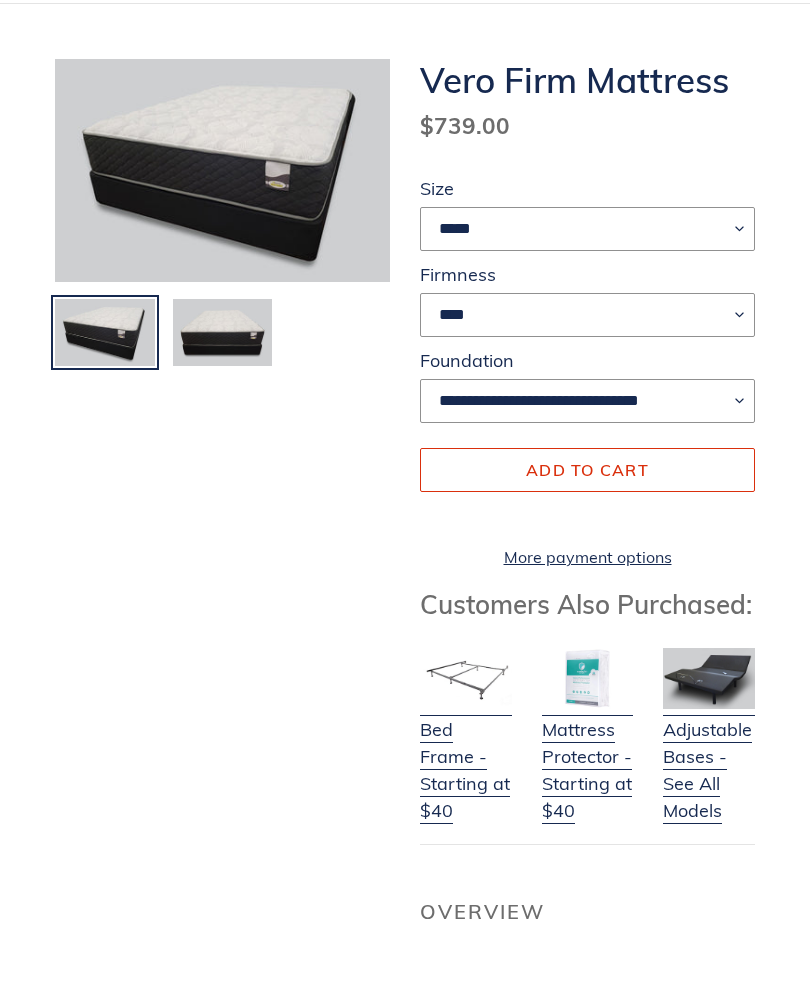scroll, scrollTop: 269, scrollLeft: 0, axis: vertical 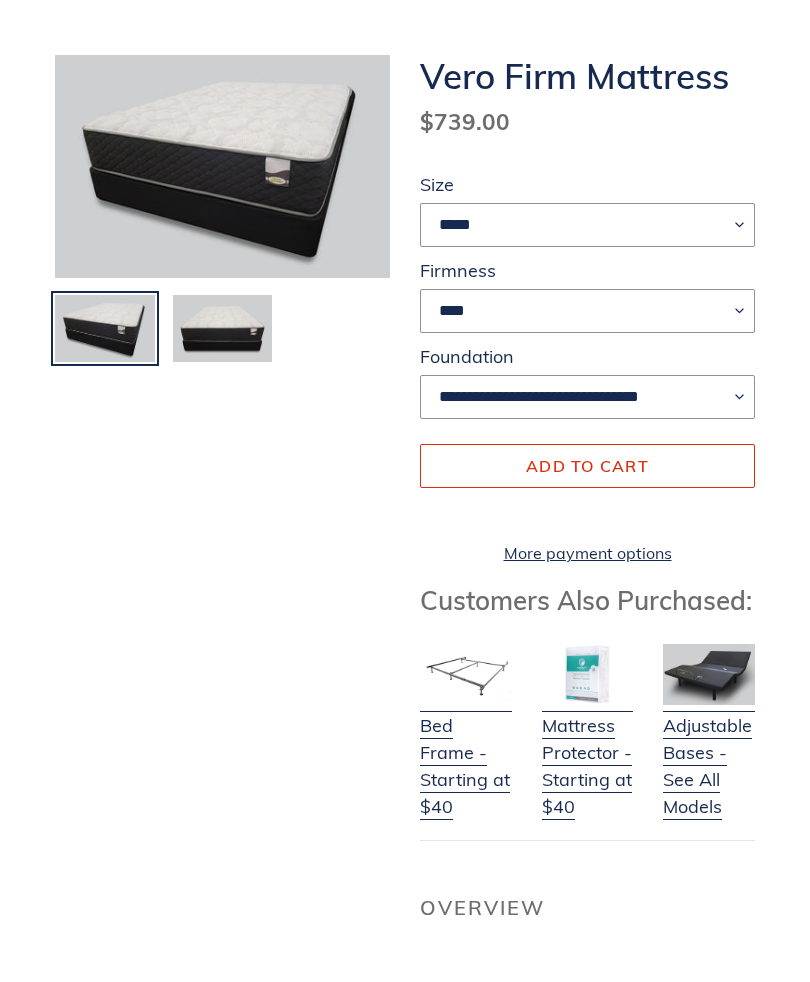 click on "**********" at bounding box center (572, 1295) 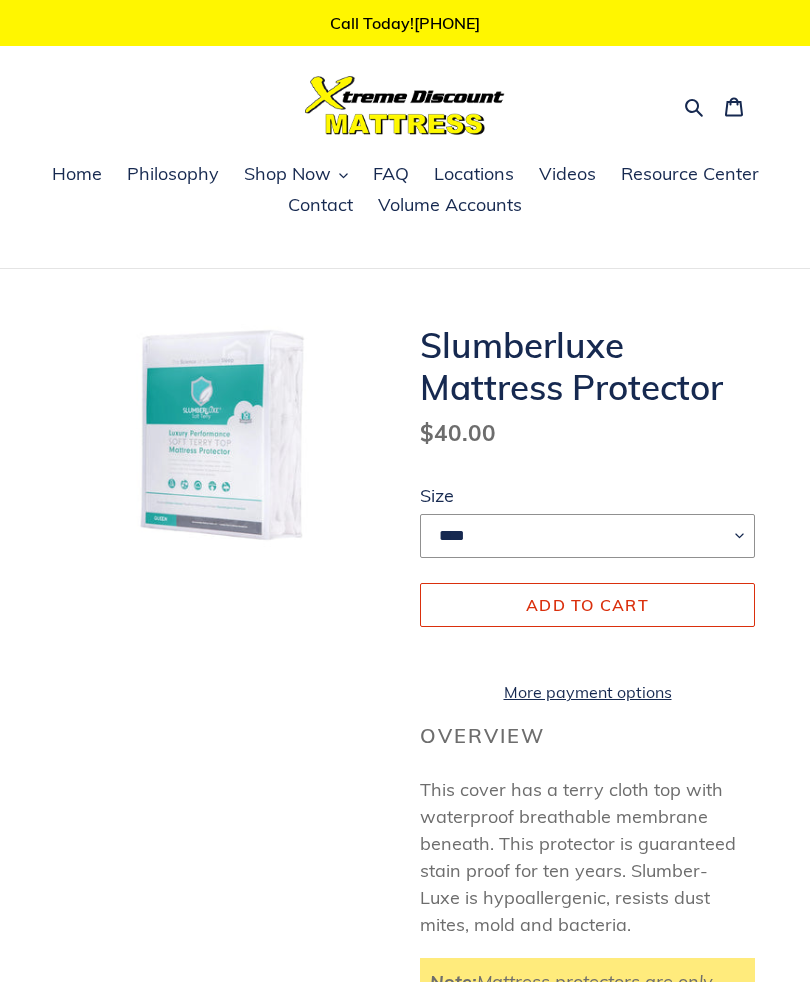 scroll, scrollTop: 0, scrollLeft: 0, axis: both 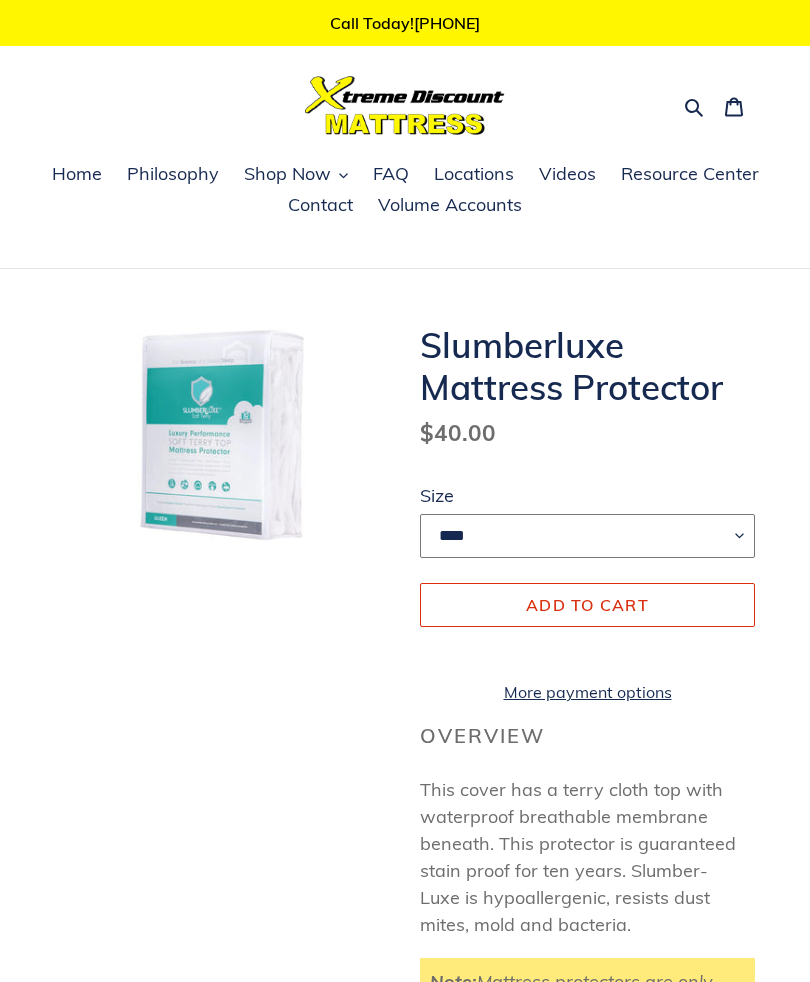 click on "****
****
*****
****" at bounding box center (587, 536) 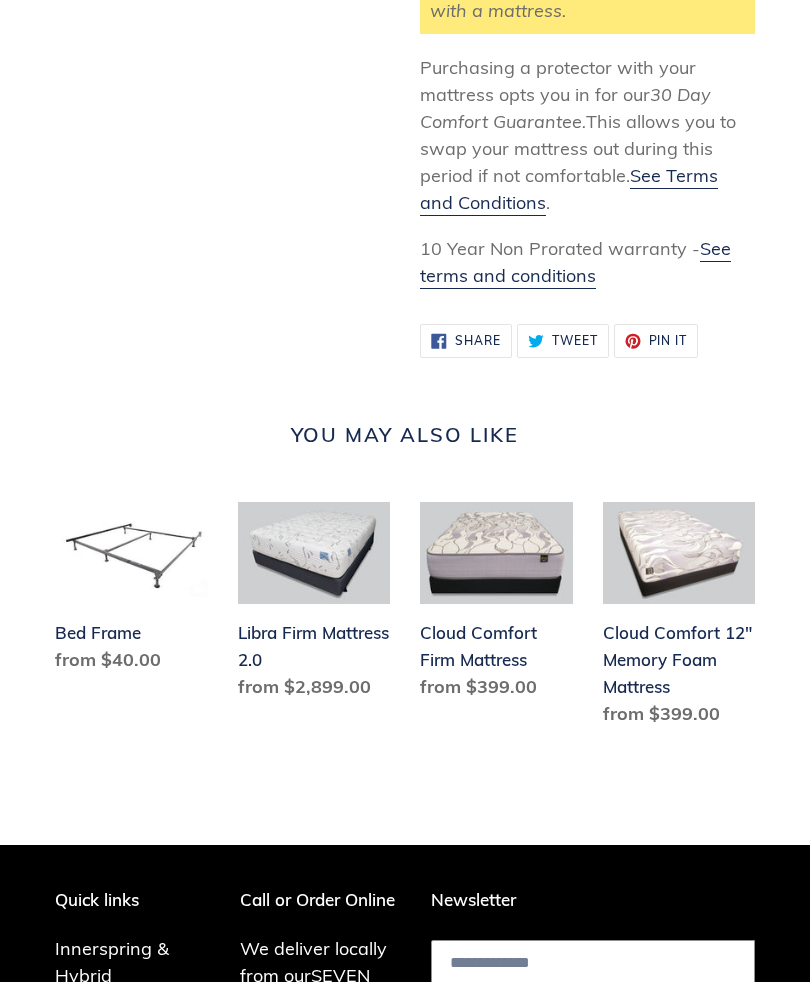 scroll, scrollTop: 1036, scrollLeft: 0, axis: vertical 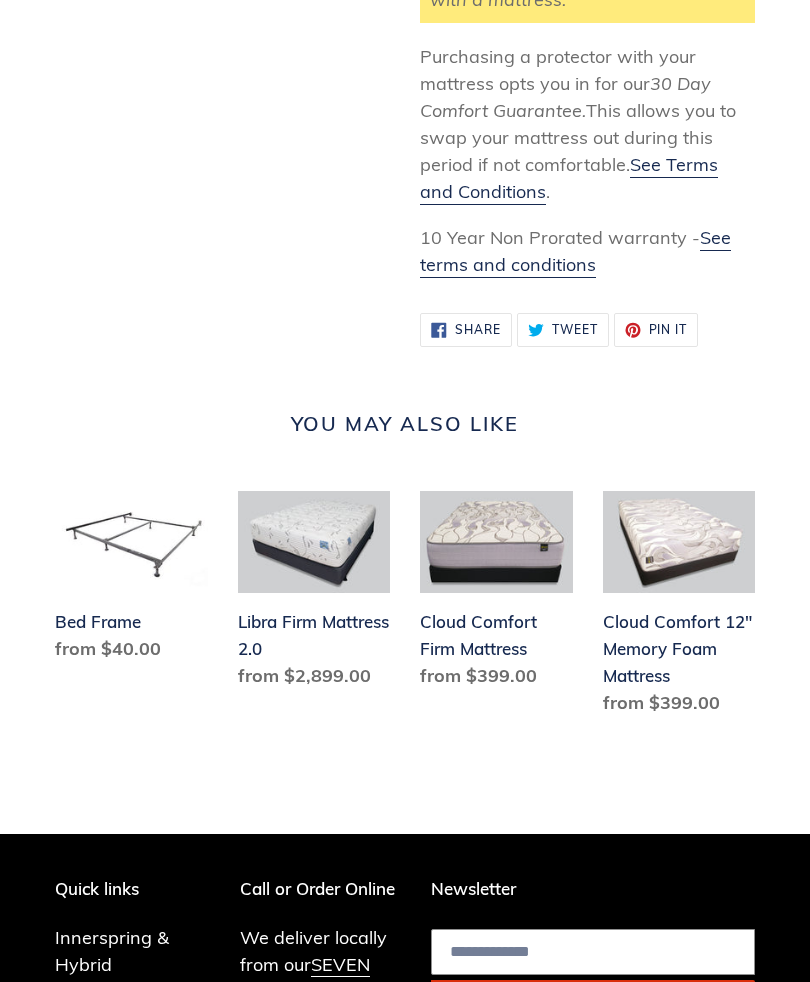 click on "Bed Frame" at bounding box center [131, 580] 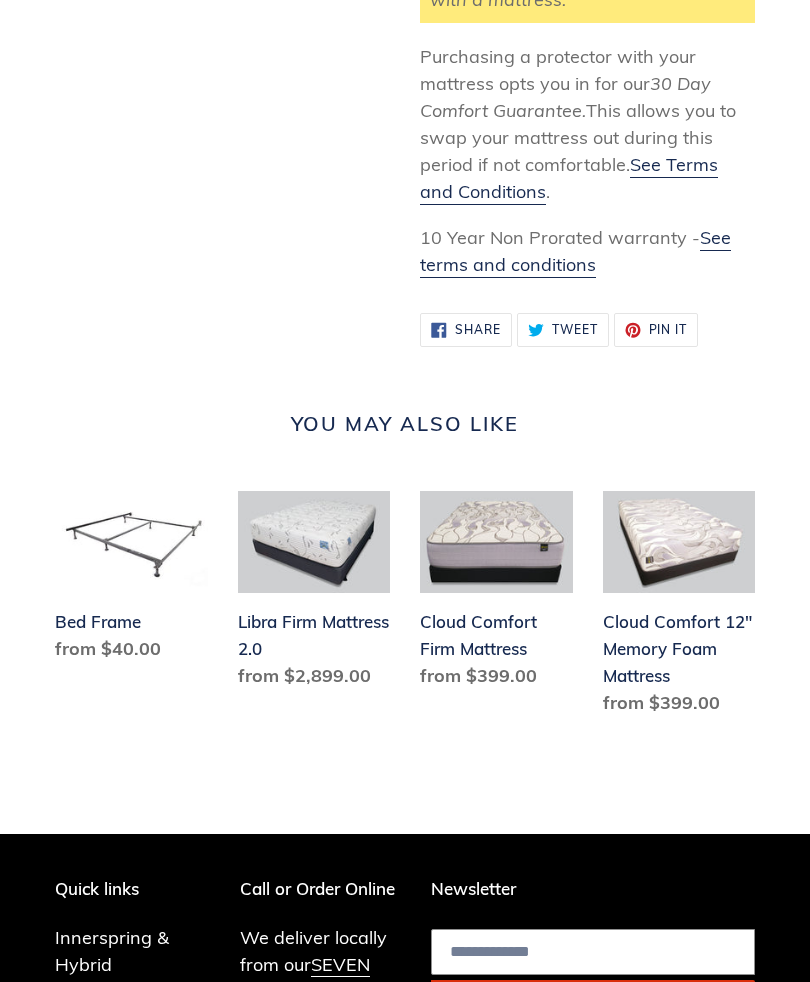 scroll, scrollTop: 269, scrollLeft: 0, axis: vertical 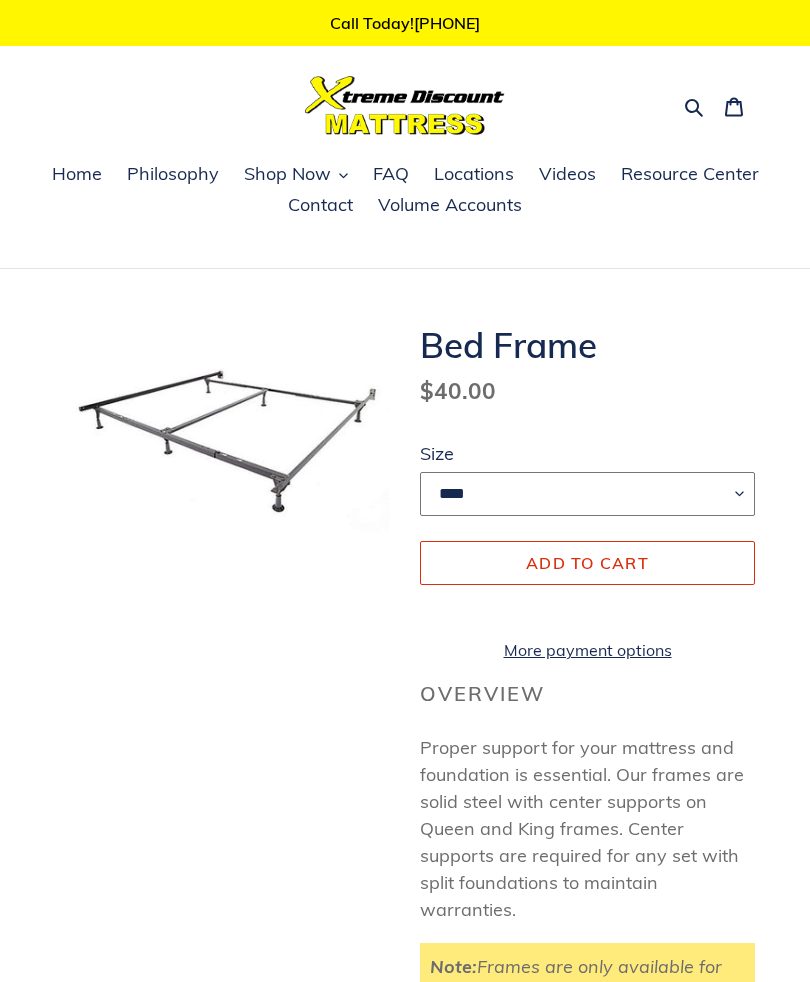 click on "****
****
*****
****" at bounding box center [587, 494] 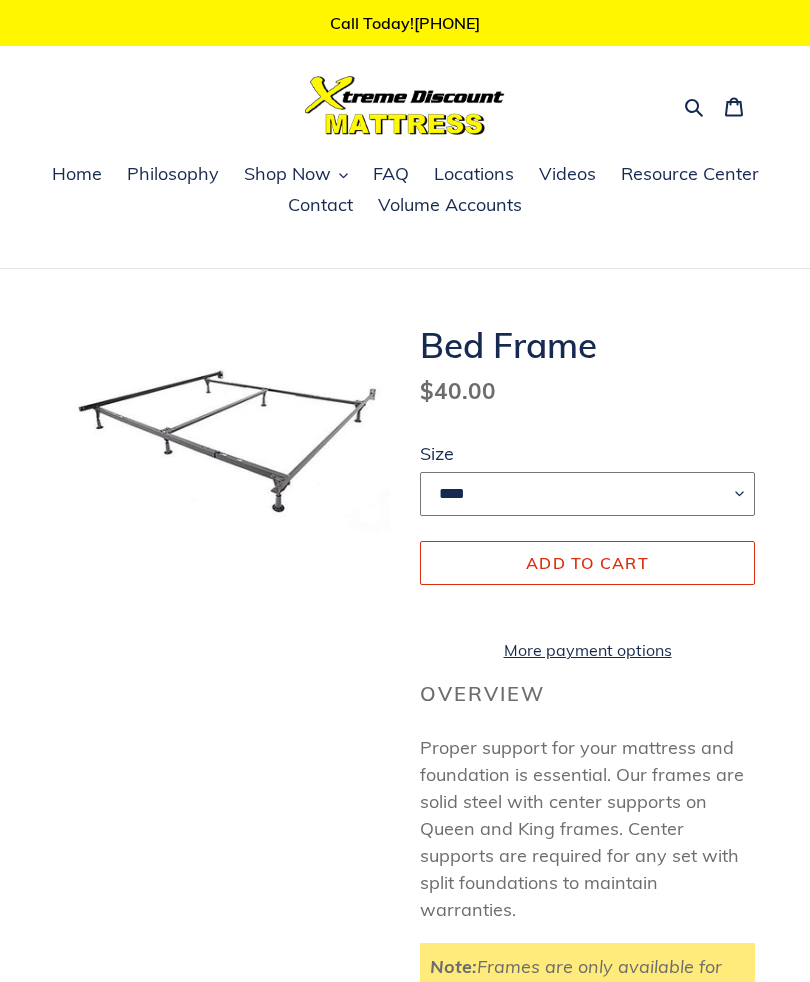 select on "*****" 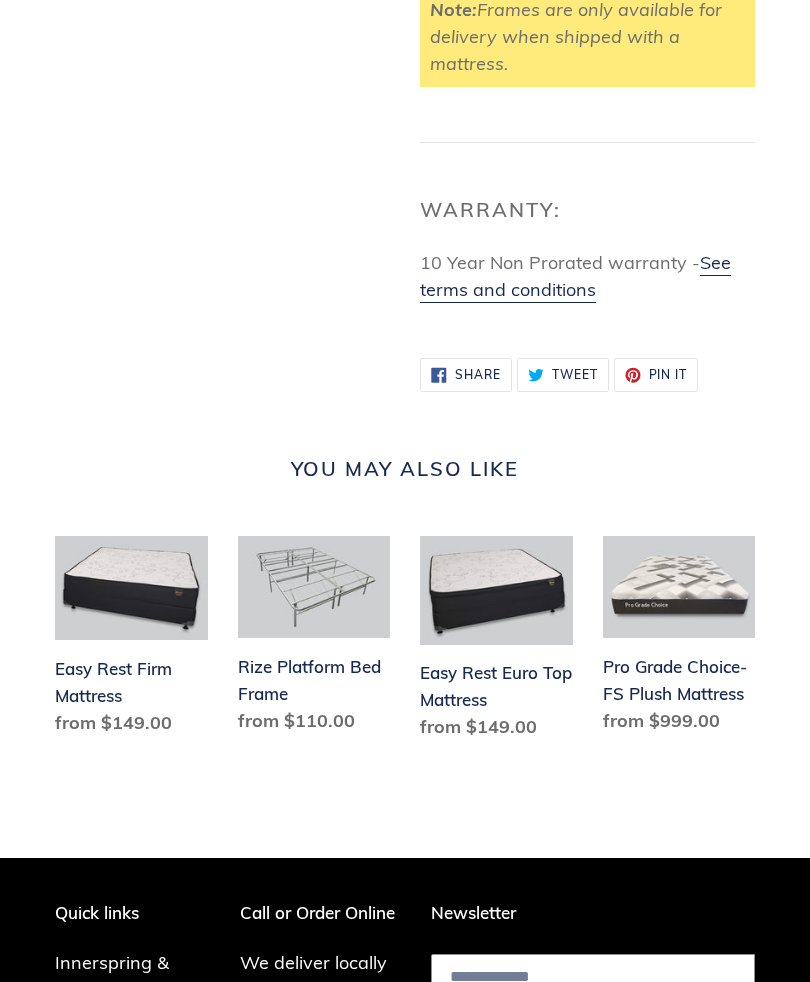 scroll, scrollTop: 924, scrollLeft: 0, axis: vertical 